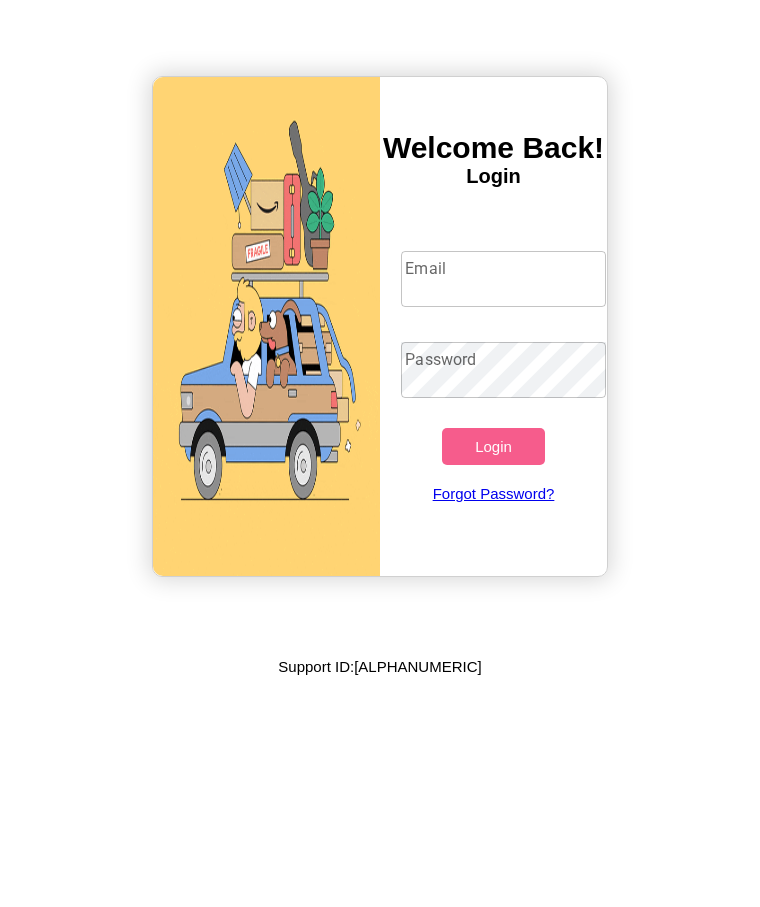 scroll, scrollTop: 0, scrollLeft: 0, axis: both 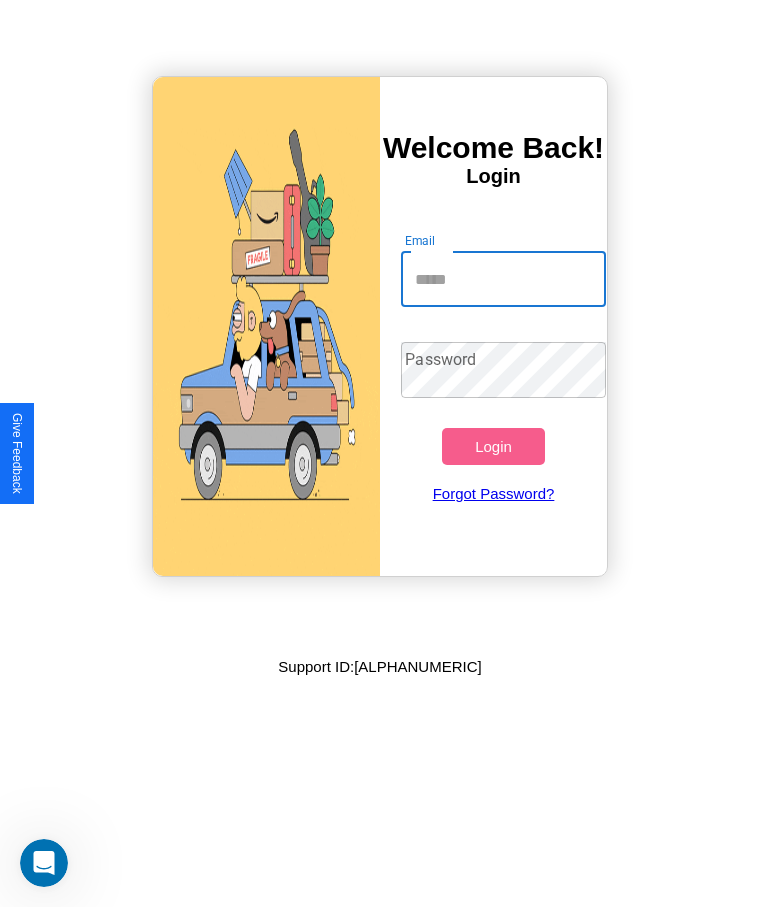 click on "Email" at bounding box center (503, 279) 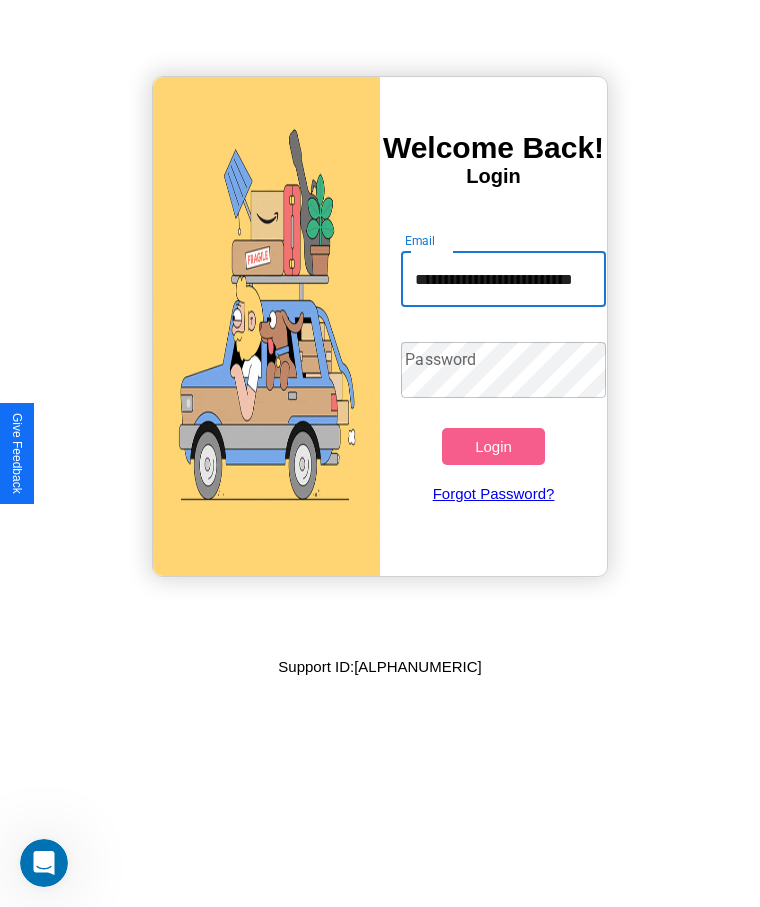 scroll, scrollTop: 0, scrollLeft: 44, axis: horizontal 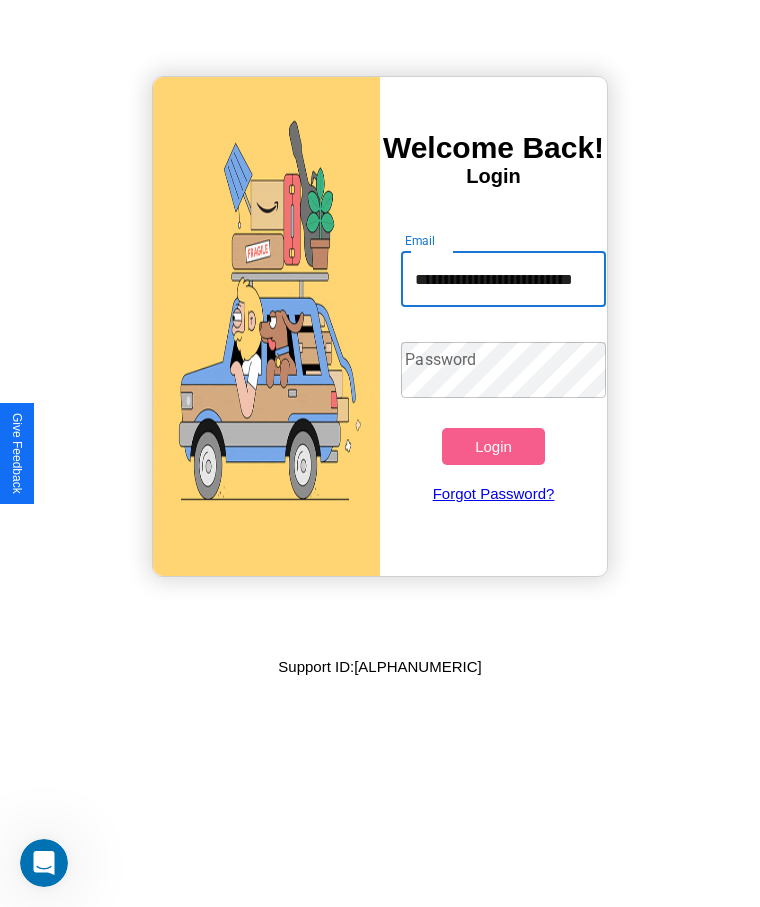 type on "**********" 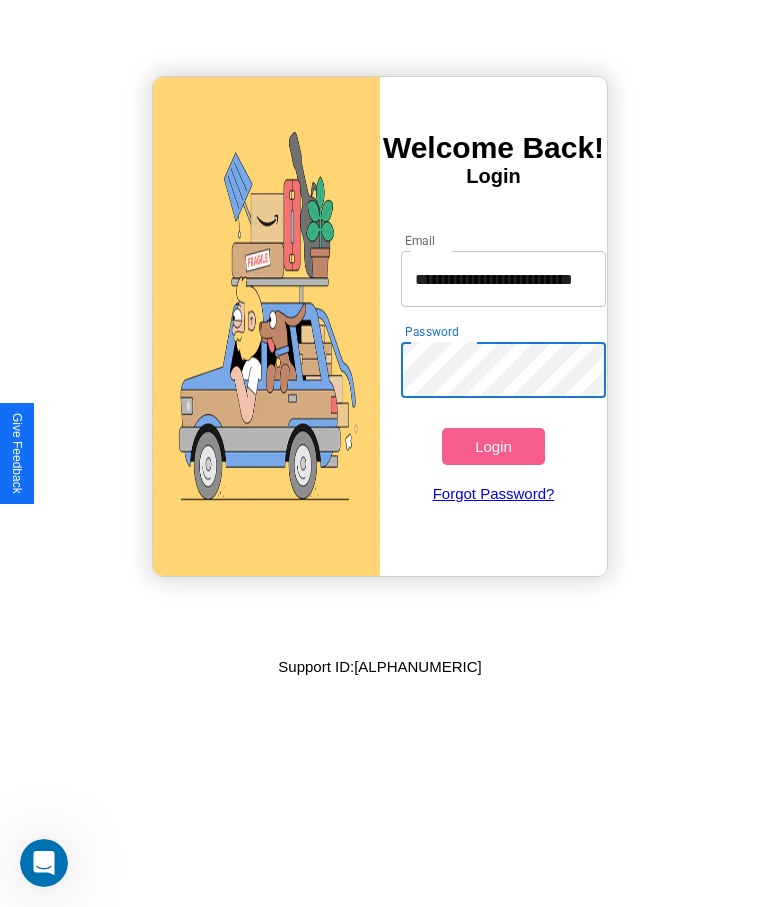 scroll, scrollTop: 0, scrollLeft: 0, axis: both 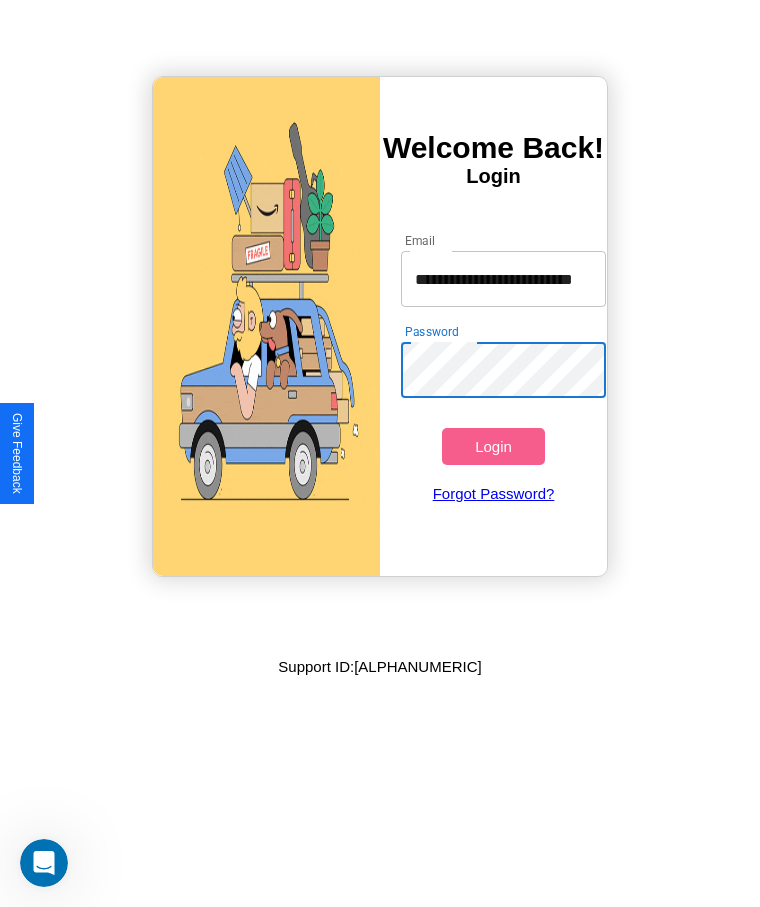 click on "Login" at bounding box center [493, 446] 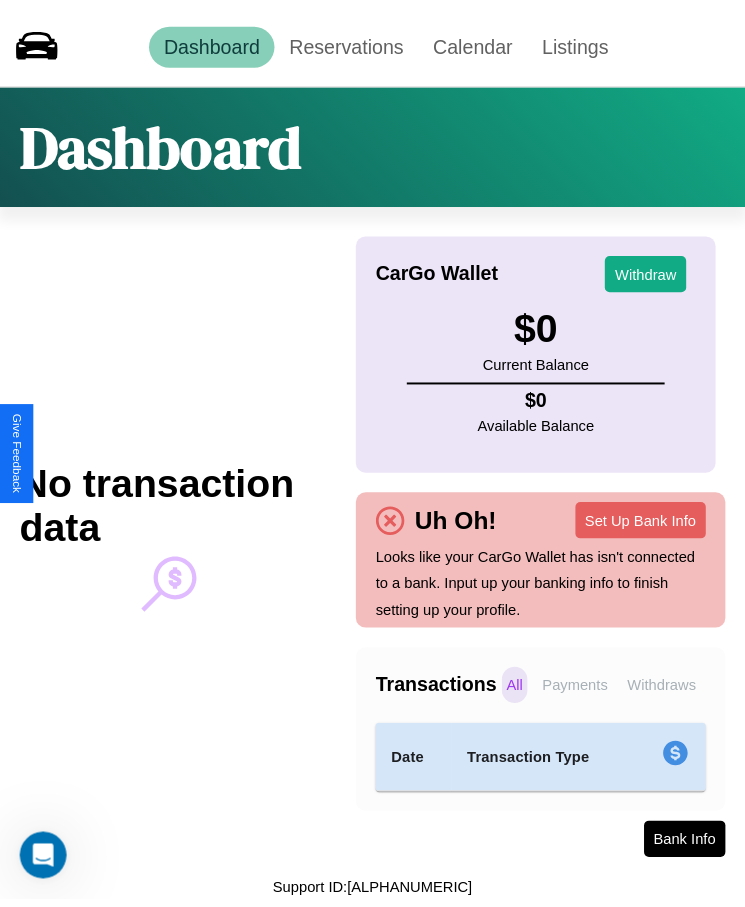 scroll, scrollTop: 0, scrollLeft: 0, axis: both 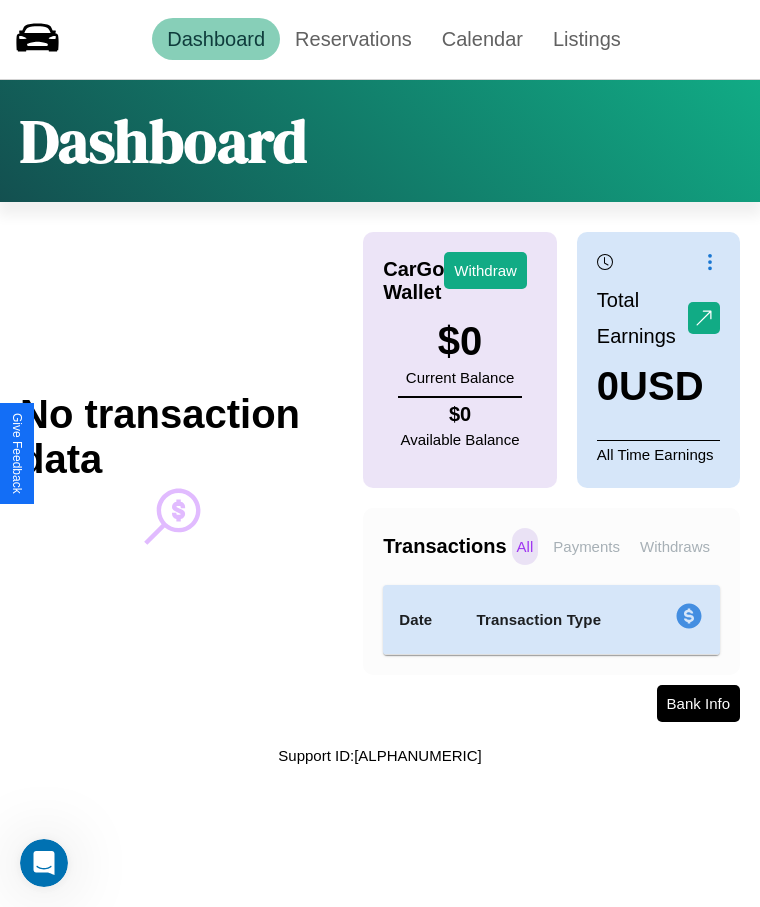 click on "Payments" at bounding box center [586, 546] 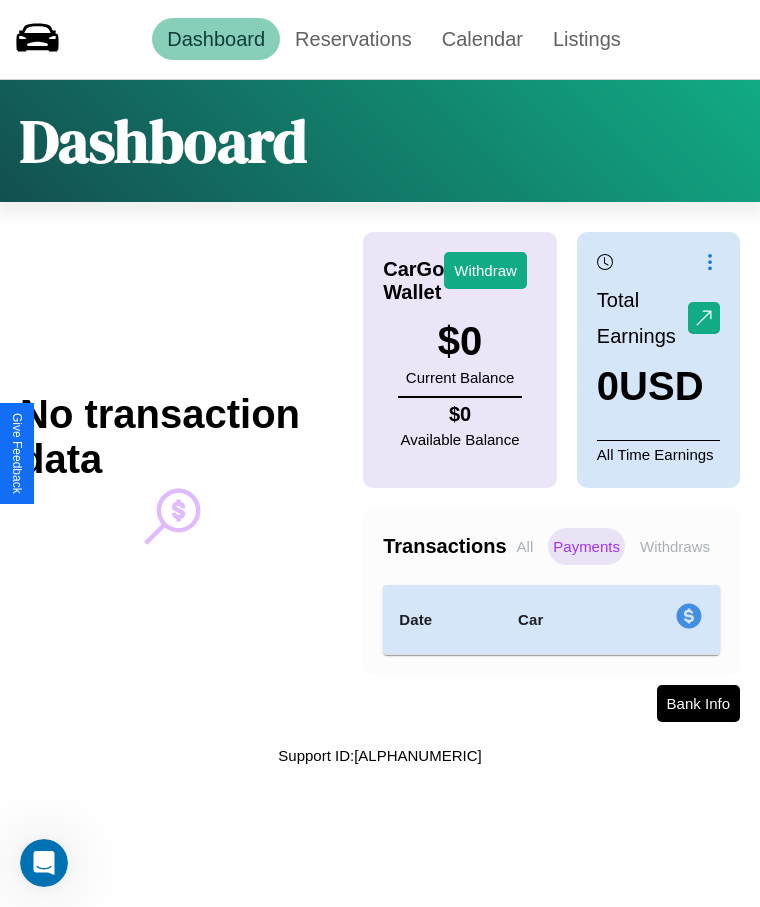 click on "Withdraws" at bounding box center (675, 546) 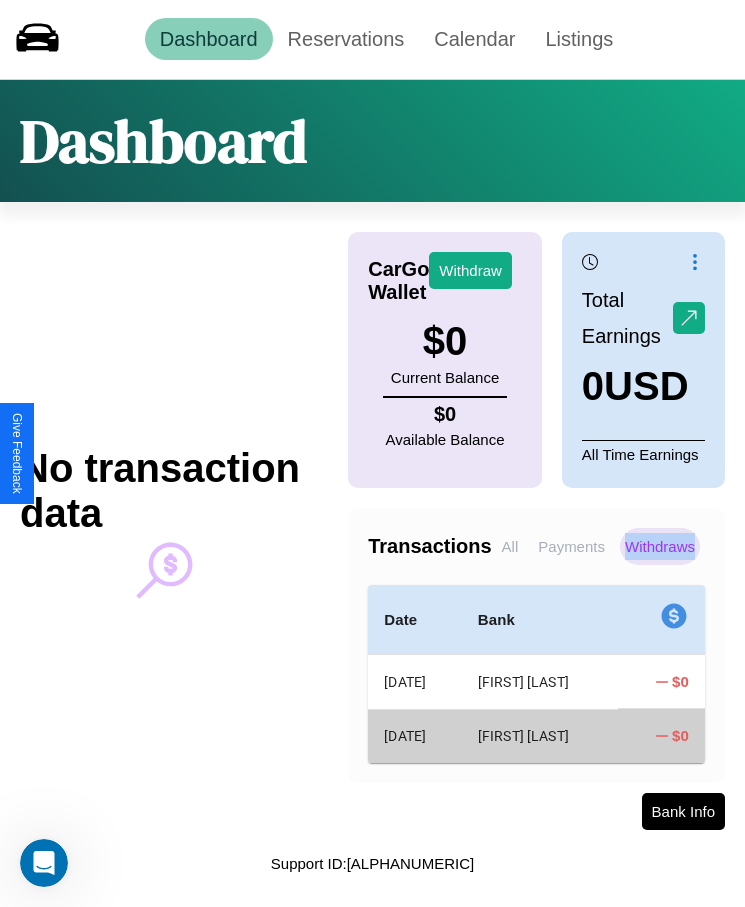 click on "Withdraws" at bounding box center (660, 546) 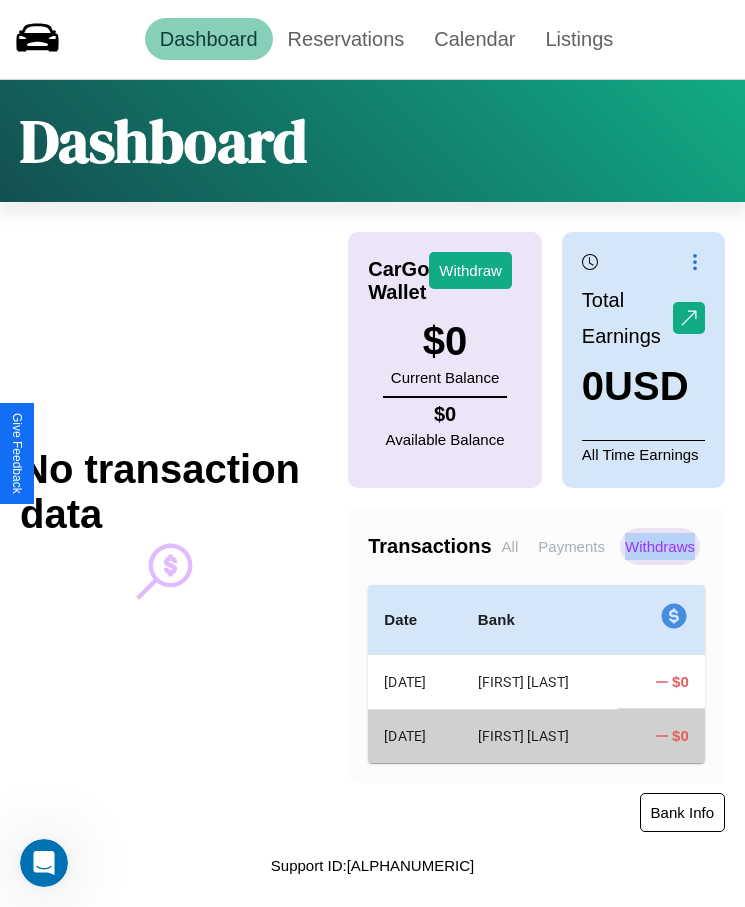 click on "Bank Info" at bounding box center [682, 812] 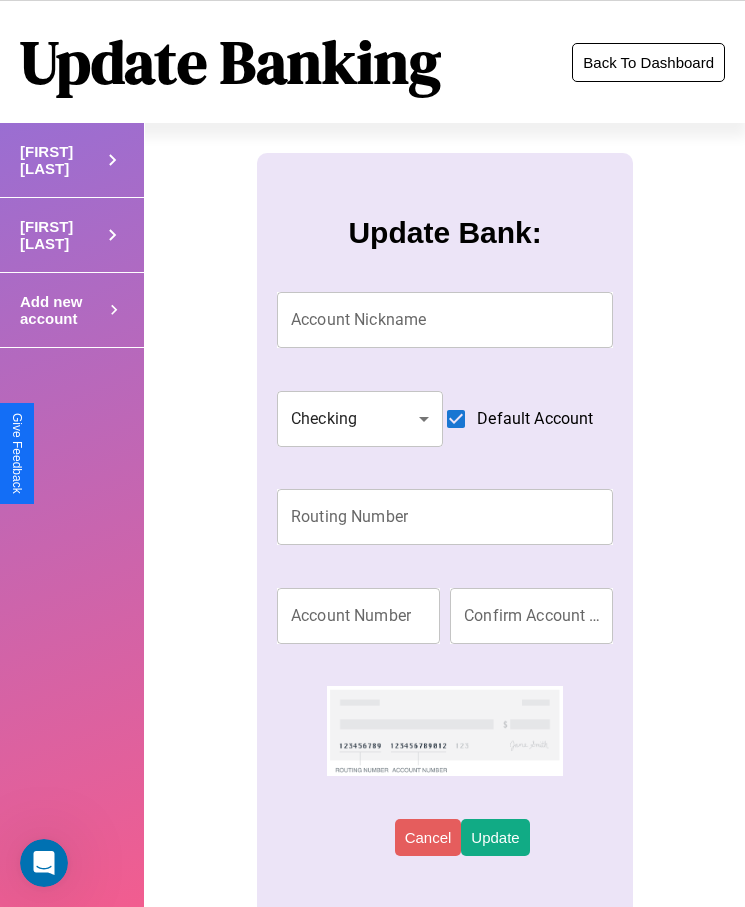 click on "Back To Dashboard" at bounding box center [648, 62] 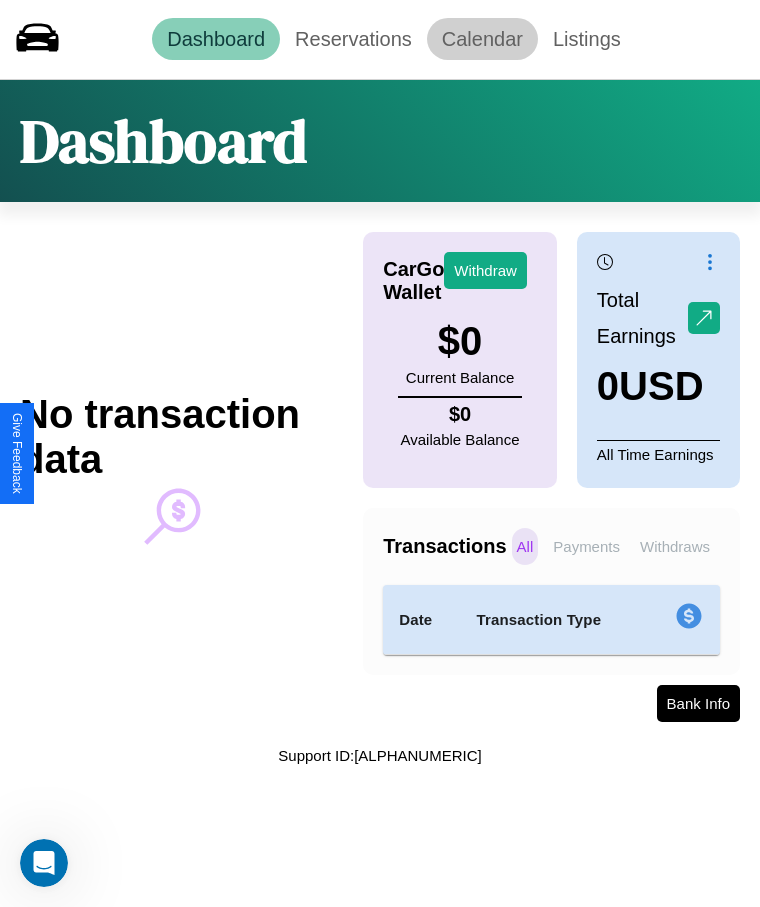 click on "Calendar" at bounding box center (482, 39) 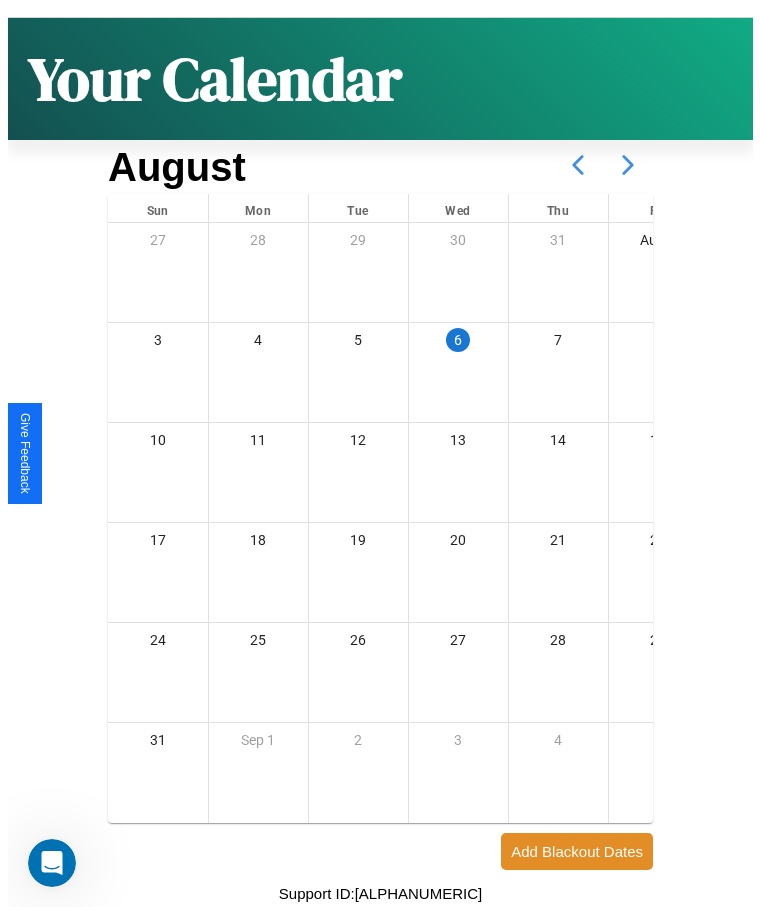 scroll, scrollTop: 77, scrollLeft: 0, axis: vertical 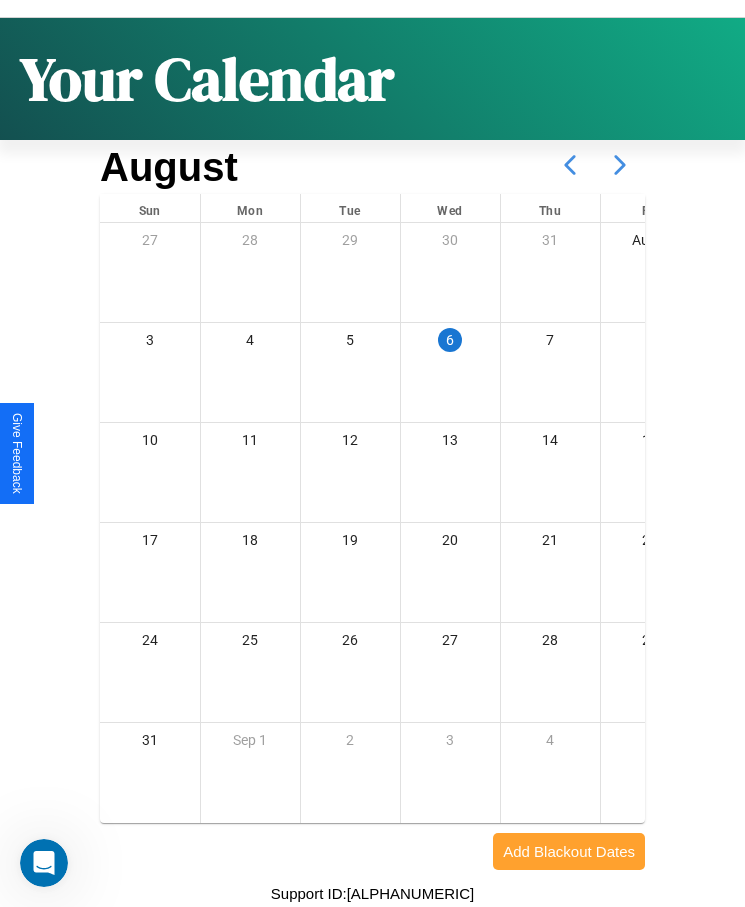 click on "Add Blackout Dates" at bounding box center [569, 851] 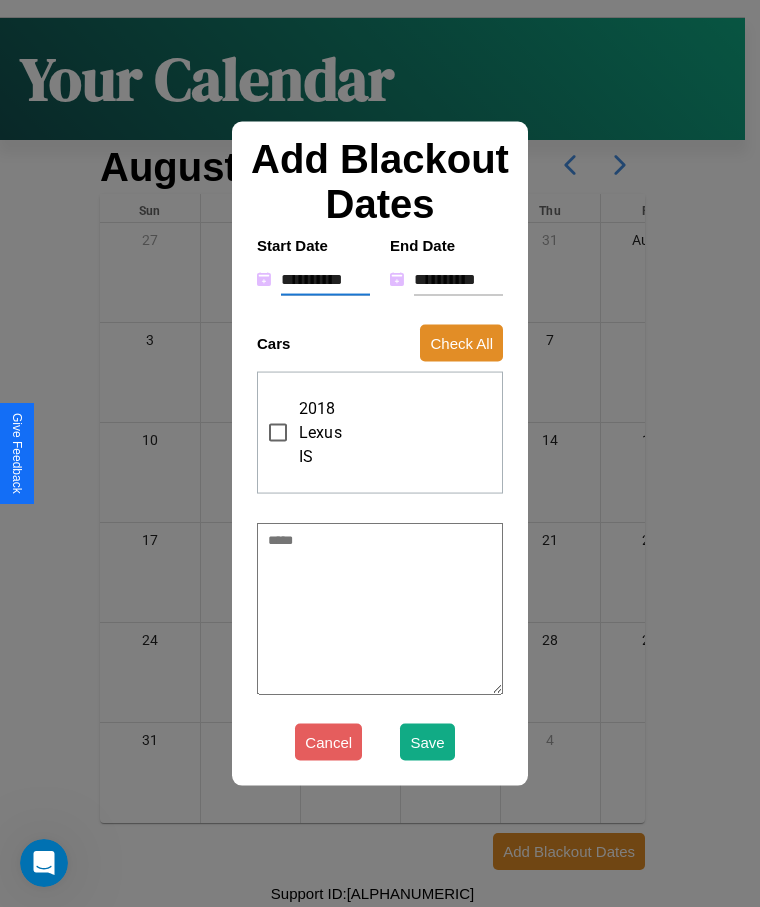 click on "**********" at bounding box center [325, 279] 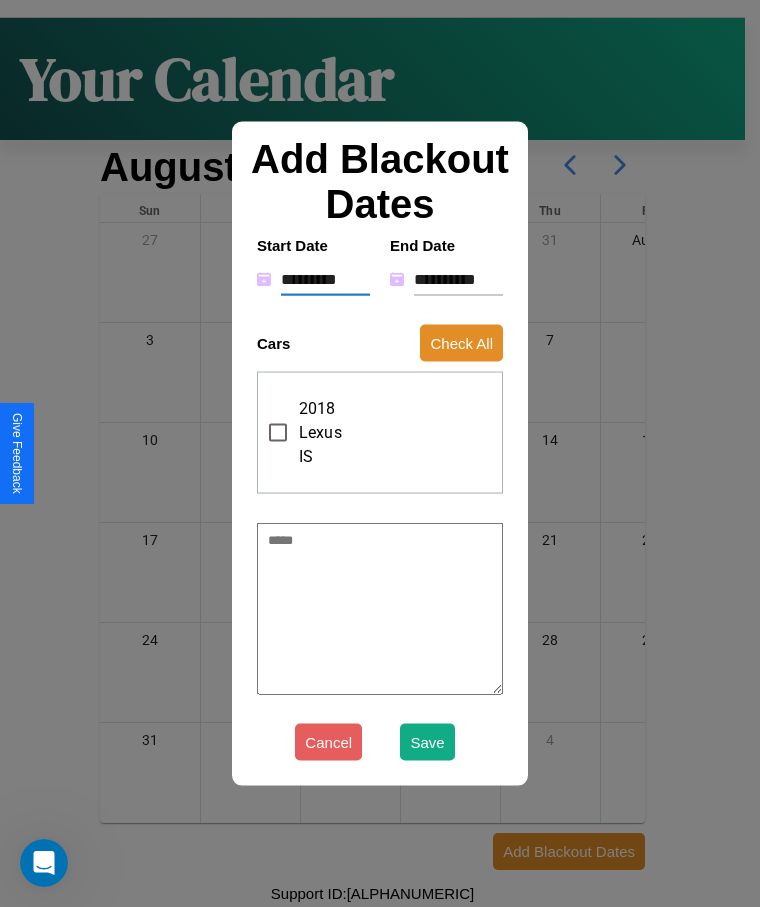 type on "*" 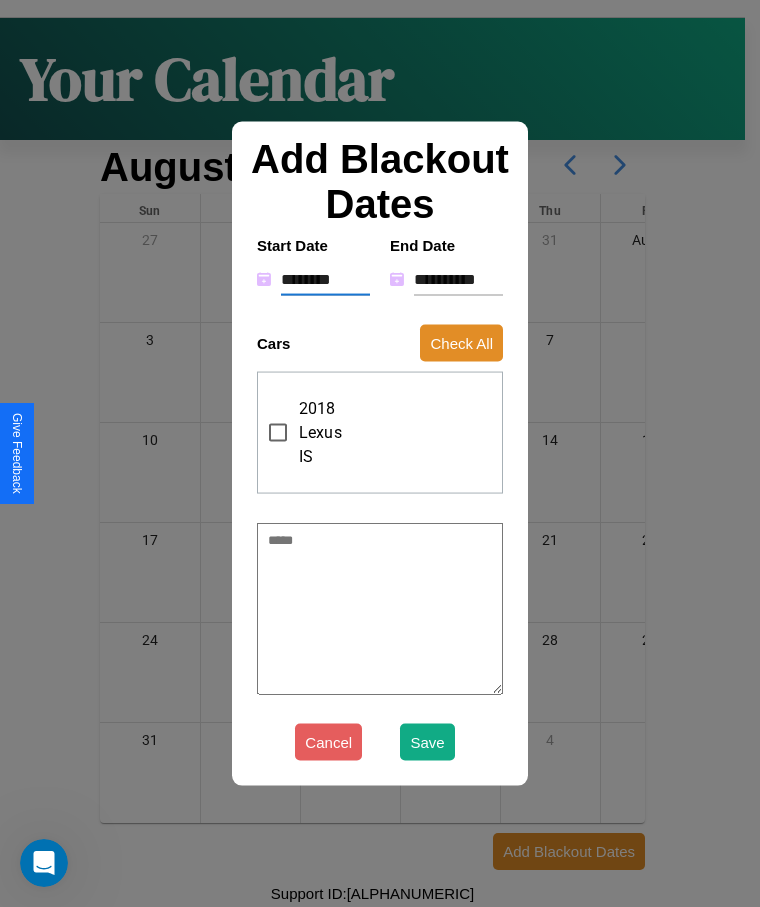 type on "*" 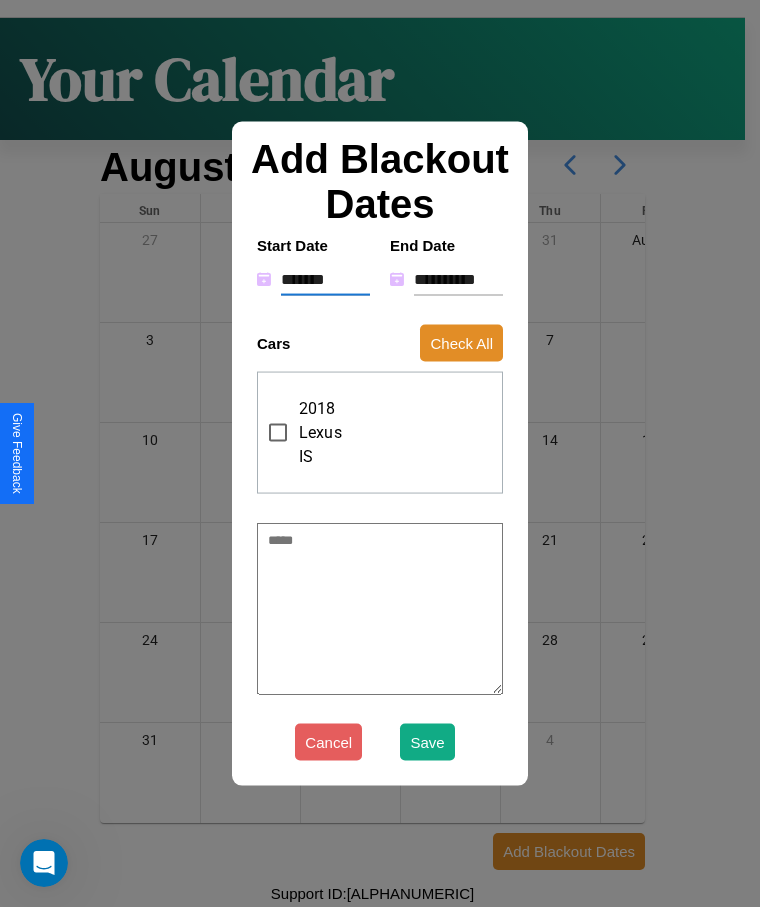 type on "*" 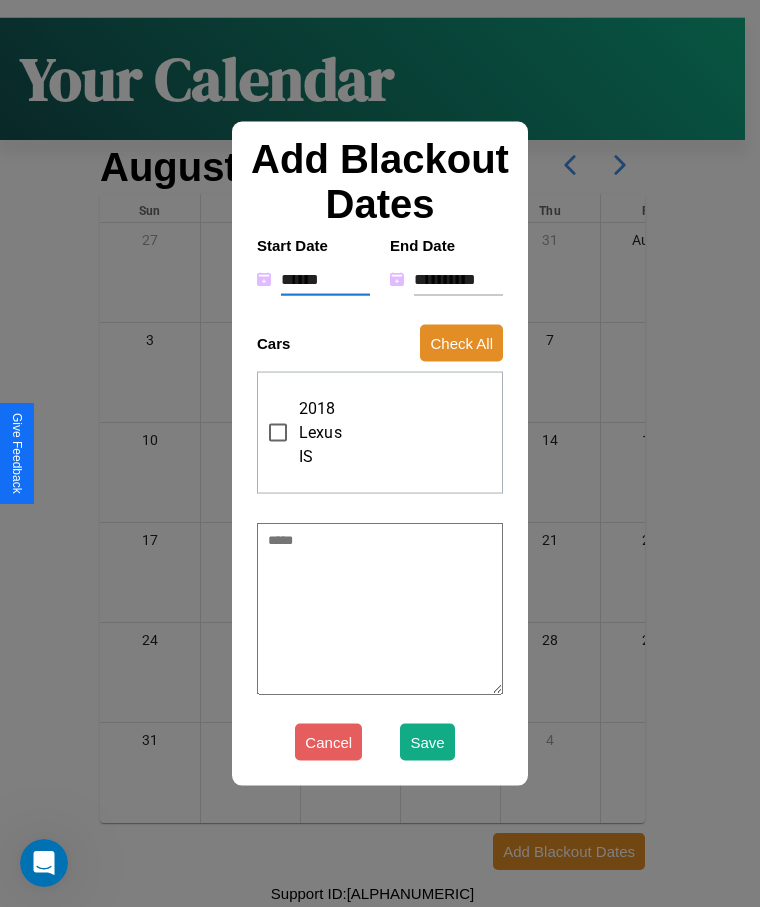 type on "*" 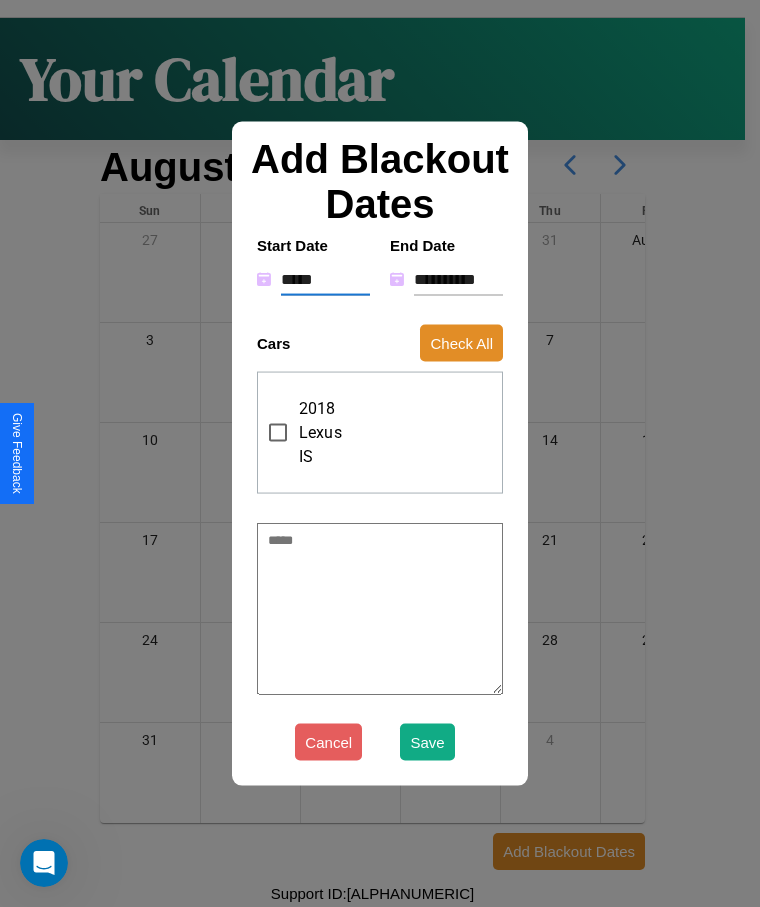 type on "*" 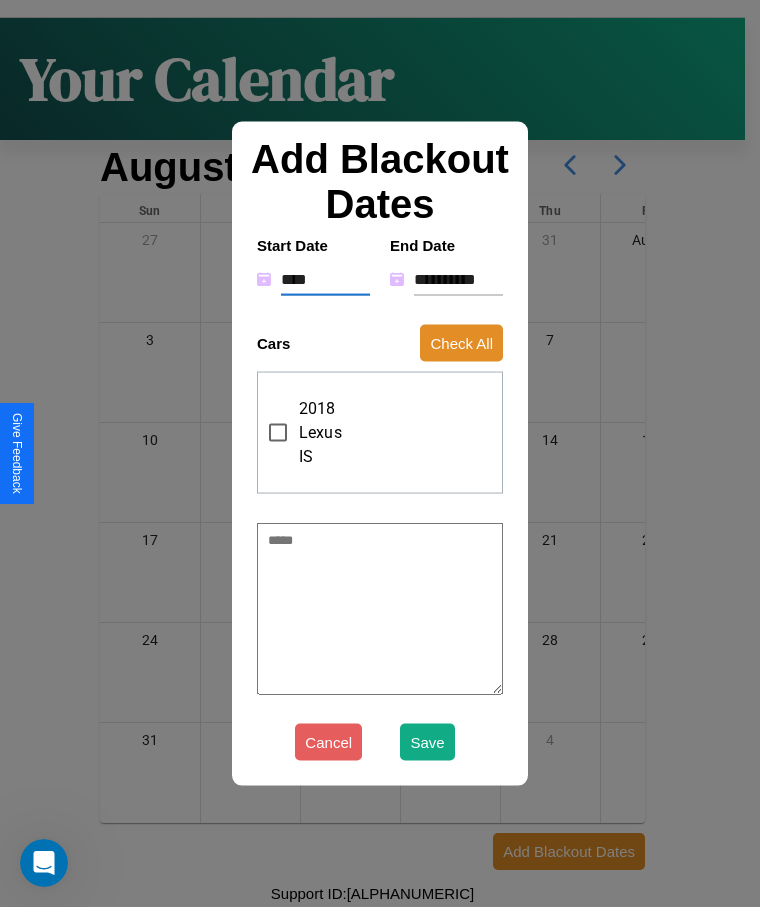 type on "*" 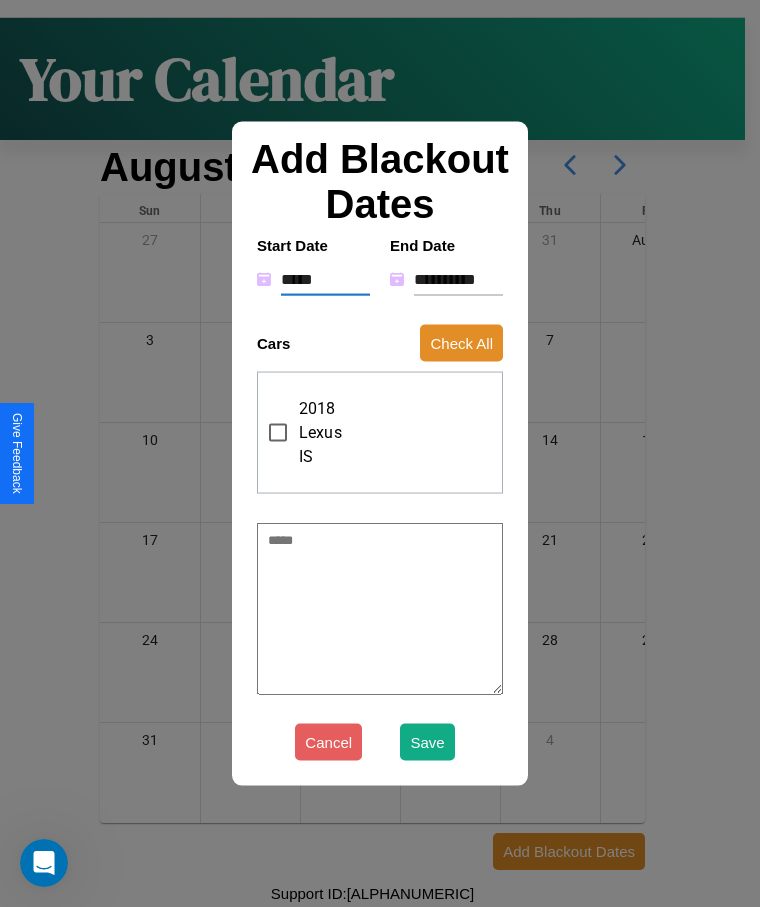 type on "*" 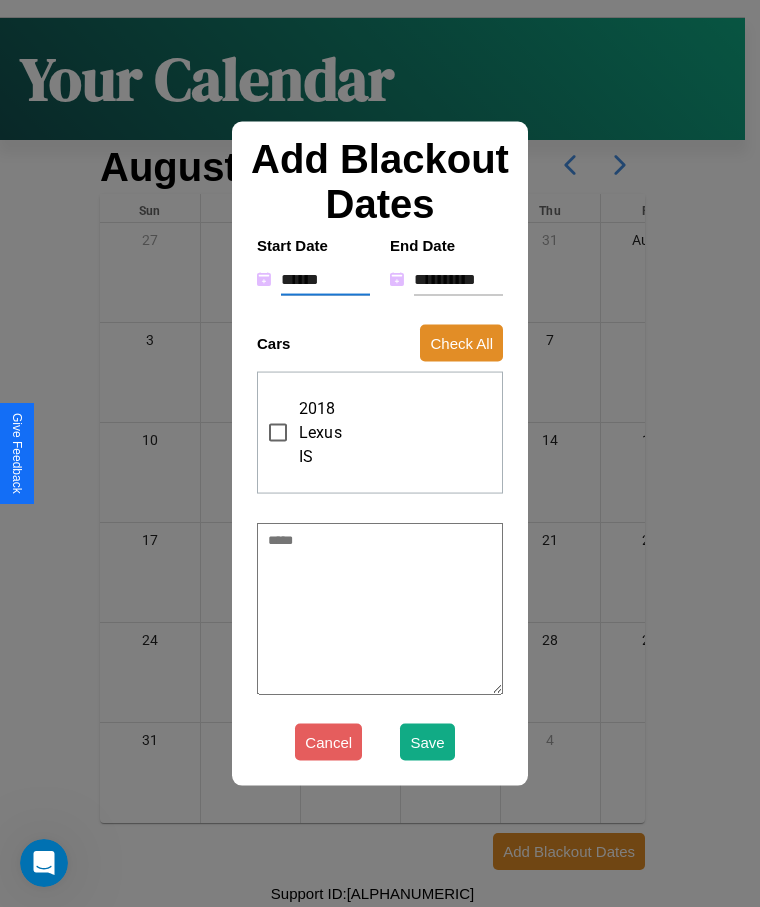 type on "*" 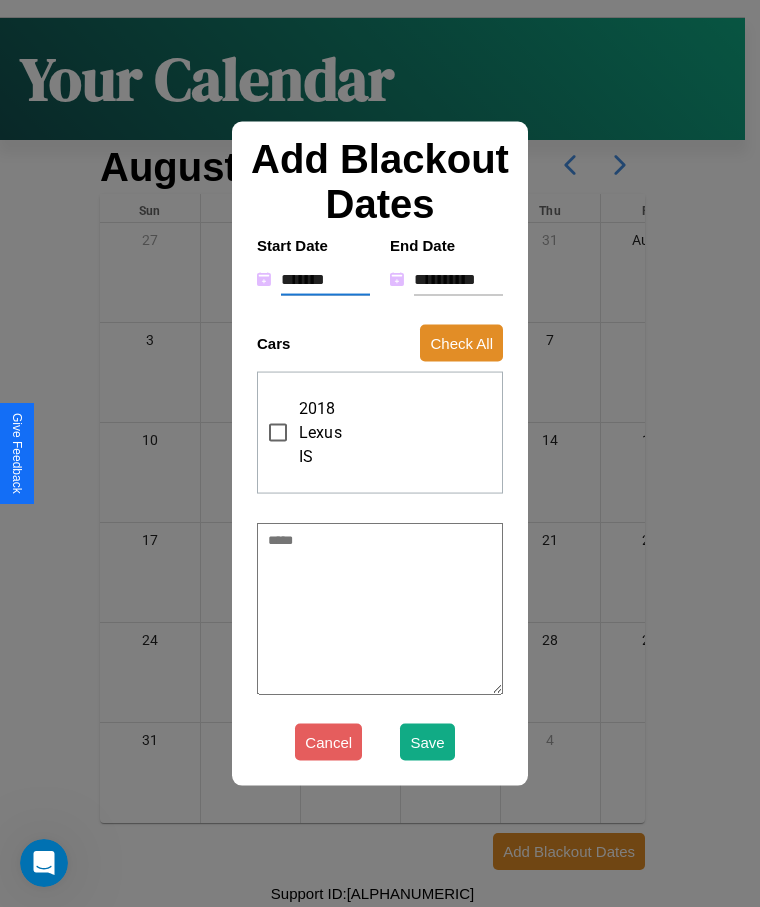 type on "*" 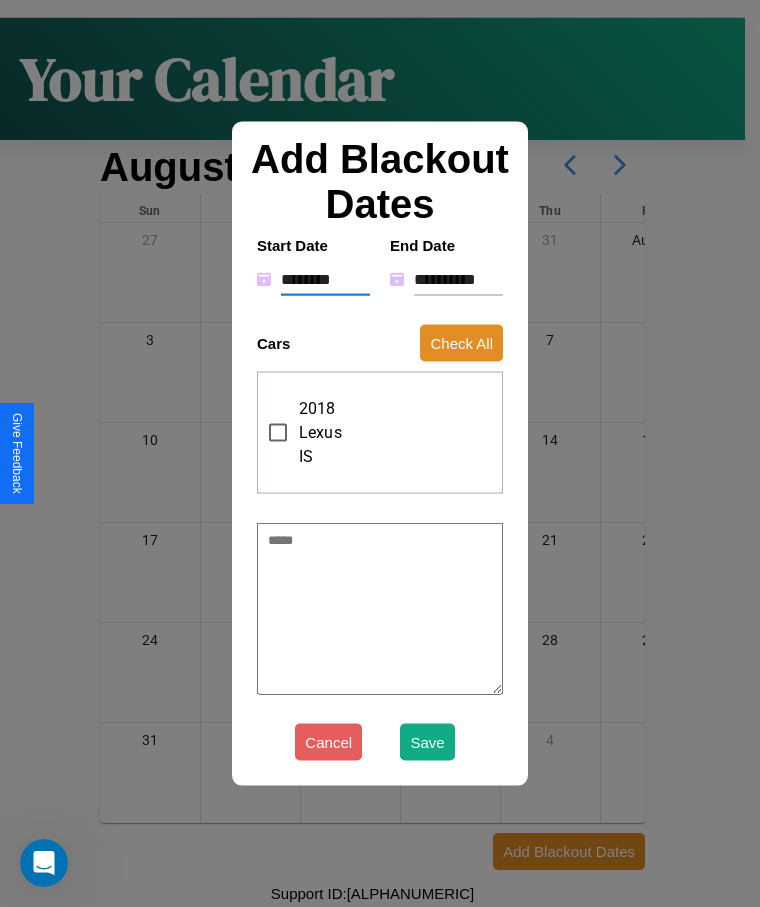 type on "*" 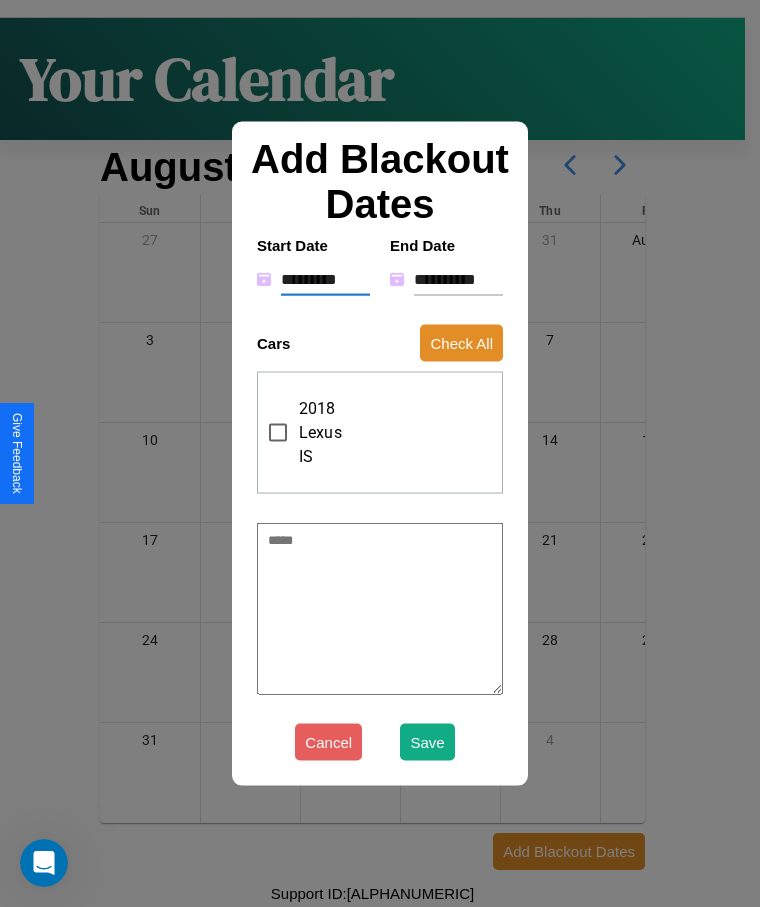 type on "*" 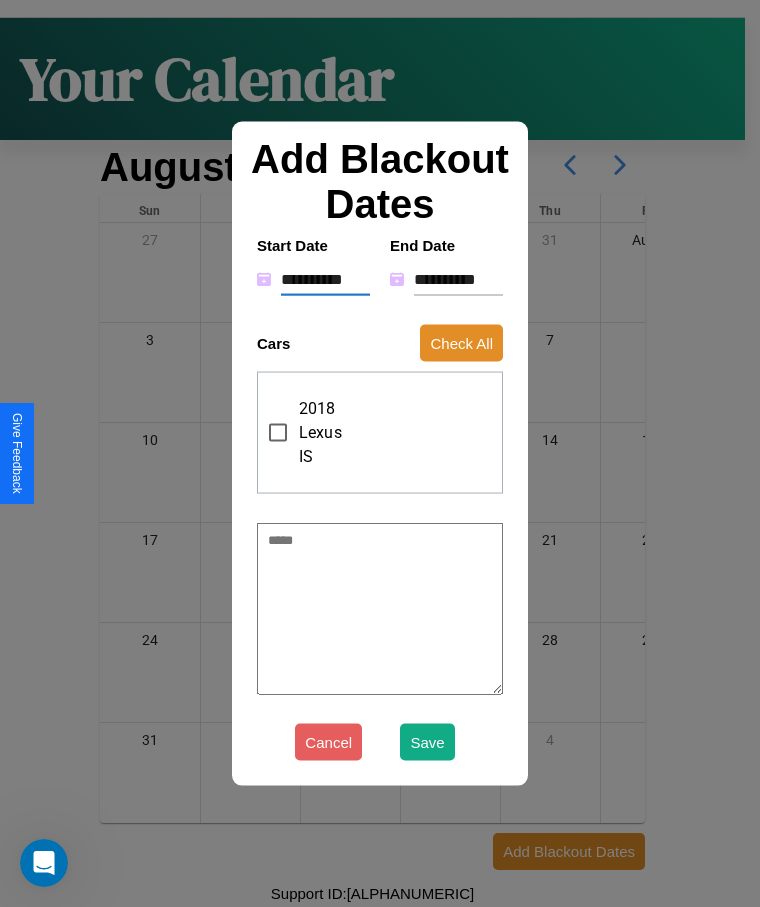 type on "*" 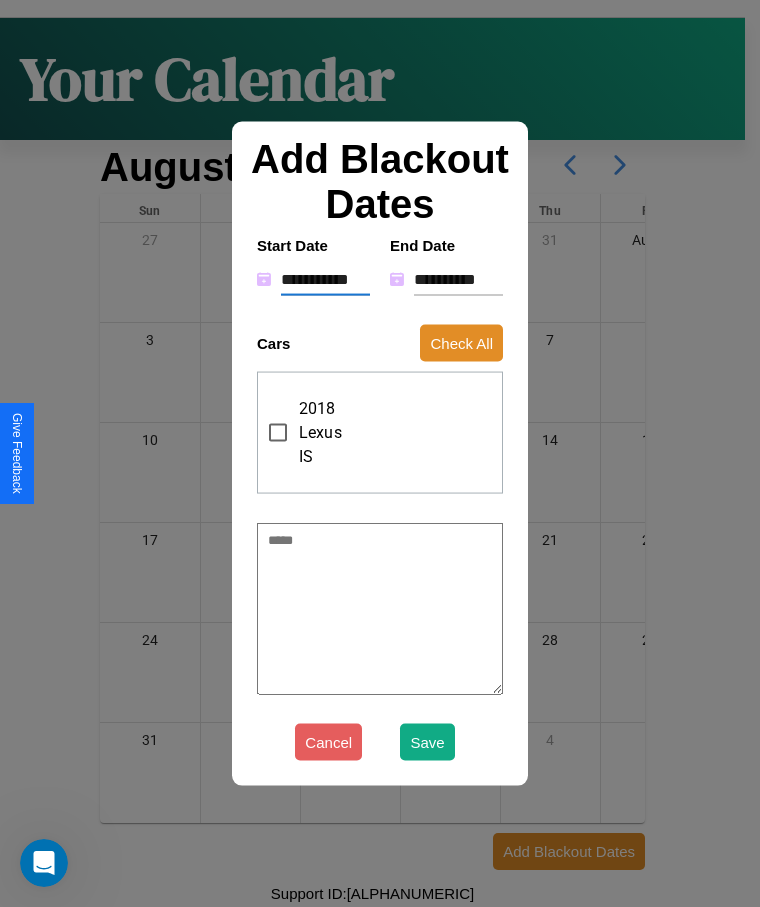 type on "*" 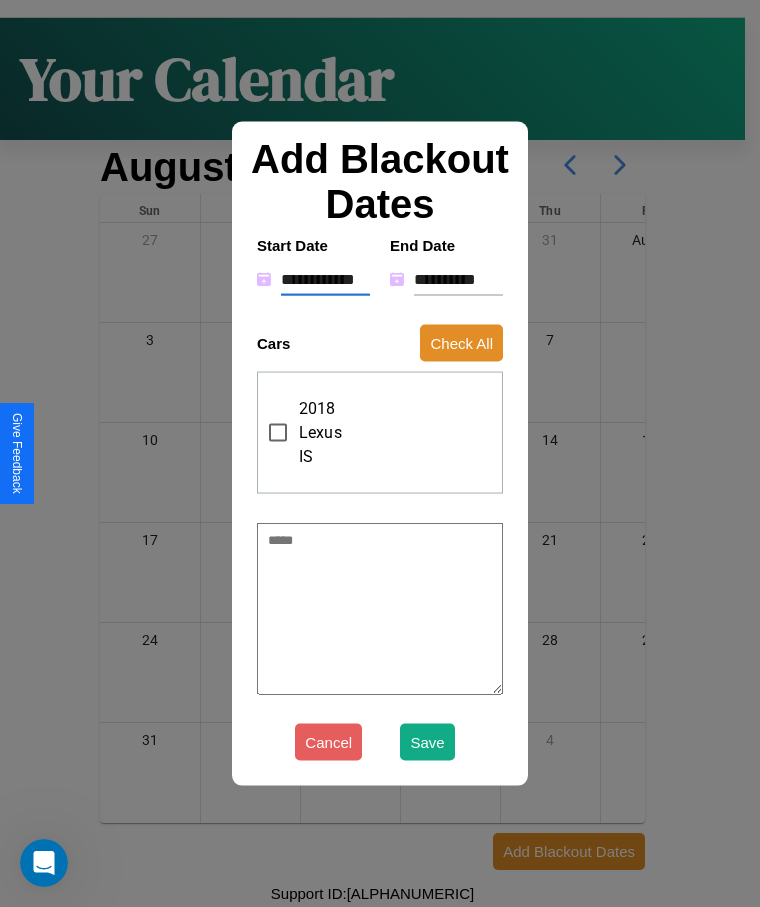 type on "*" 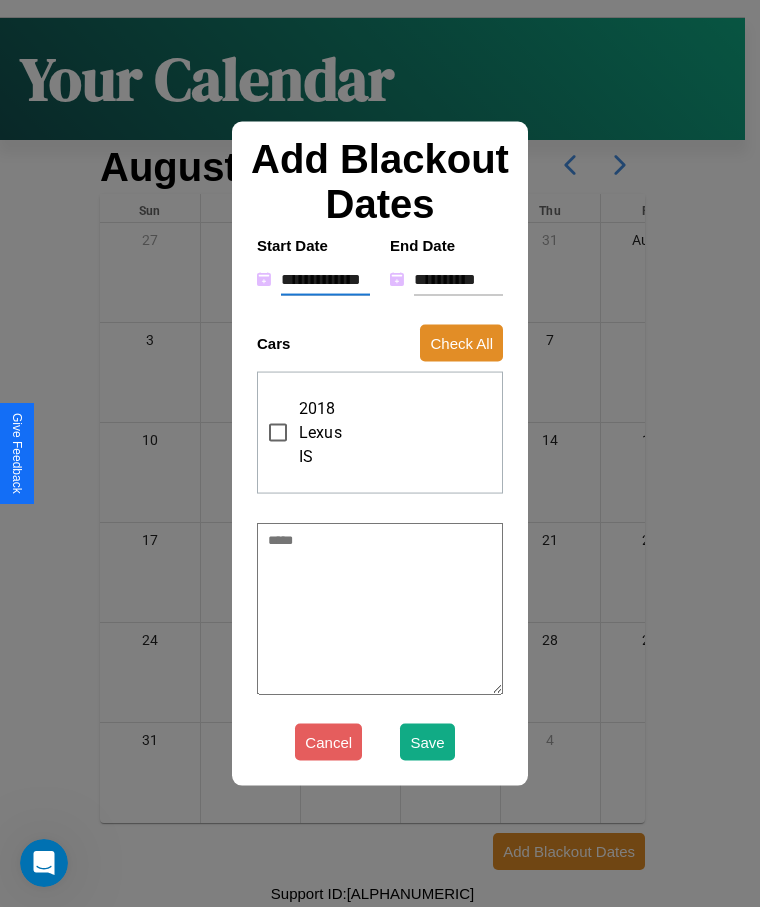 type on "*" 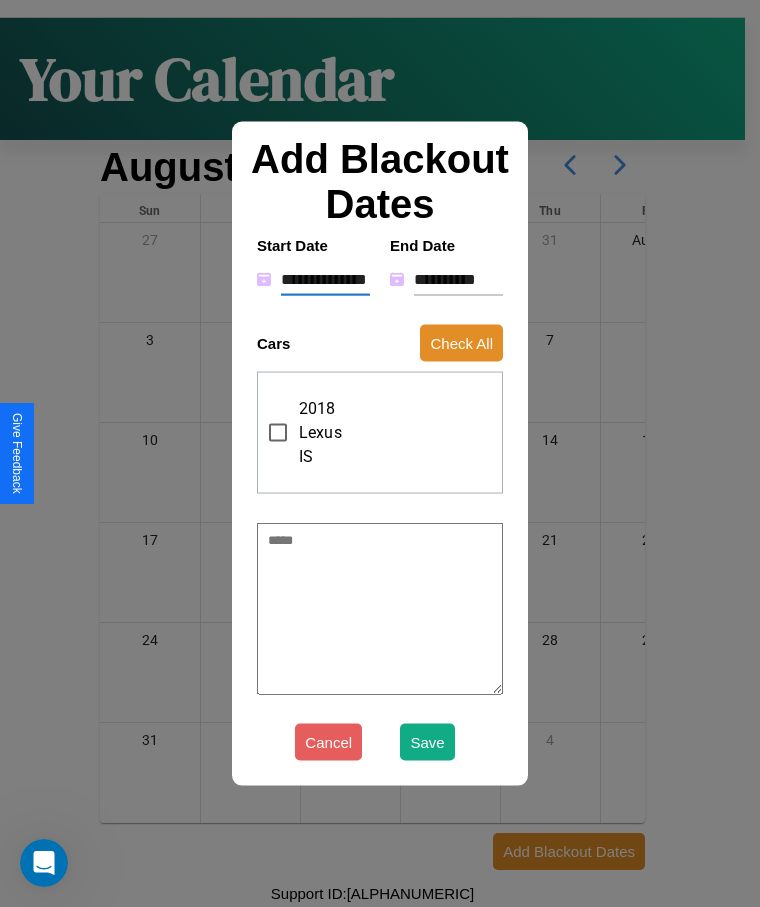 type on "*" 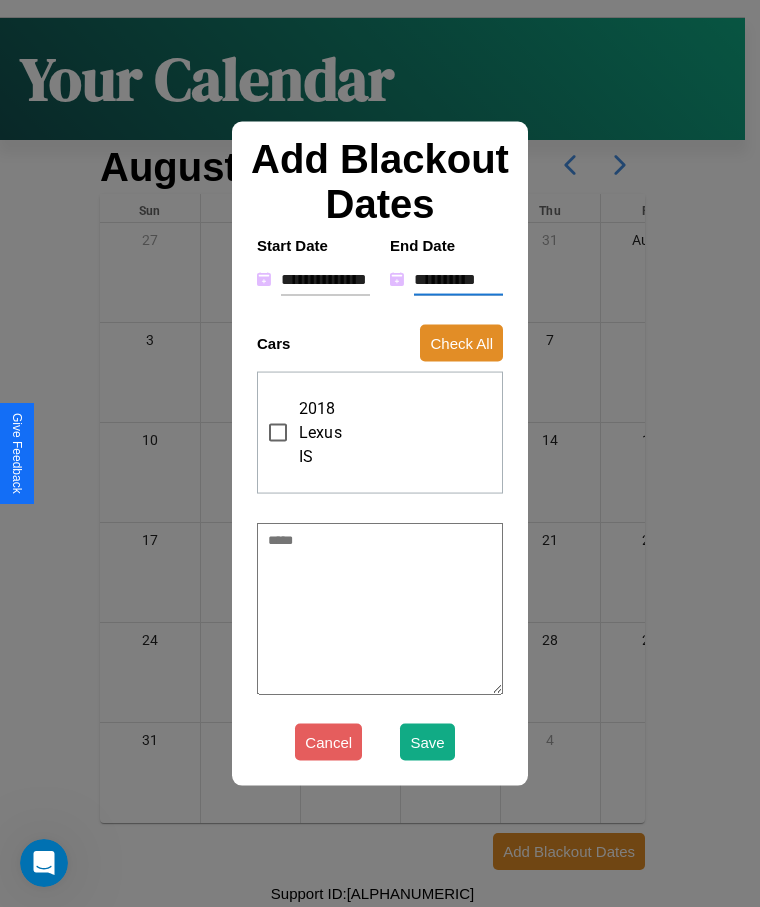click on "**********" at bounding box center (458, 279) 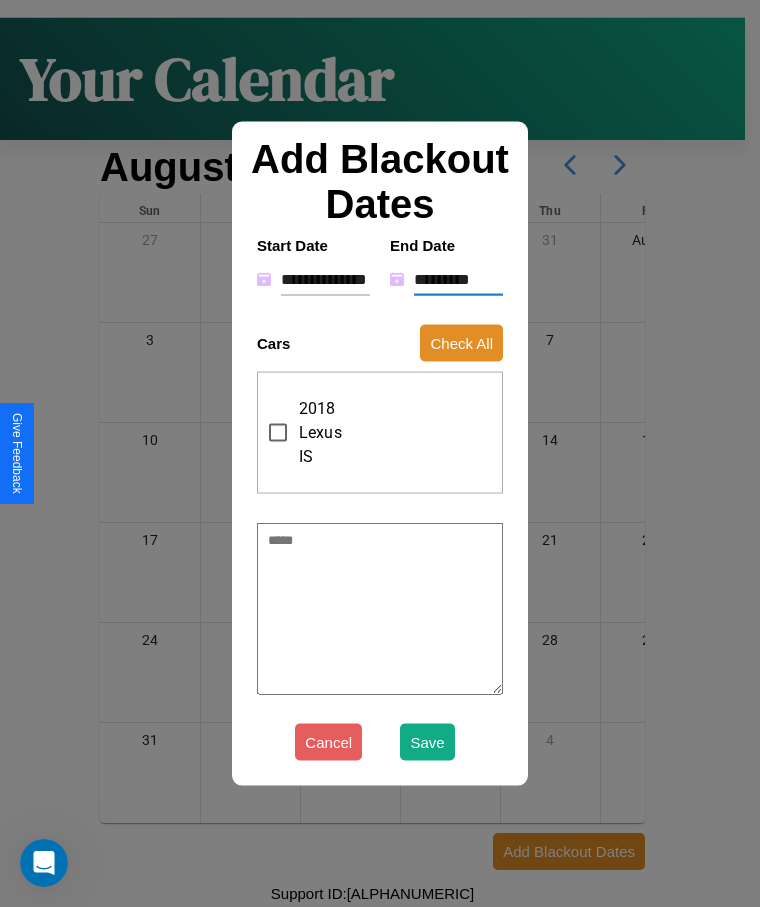 type on "*" 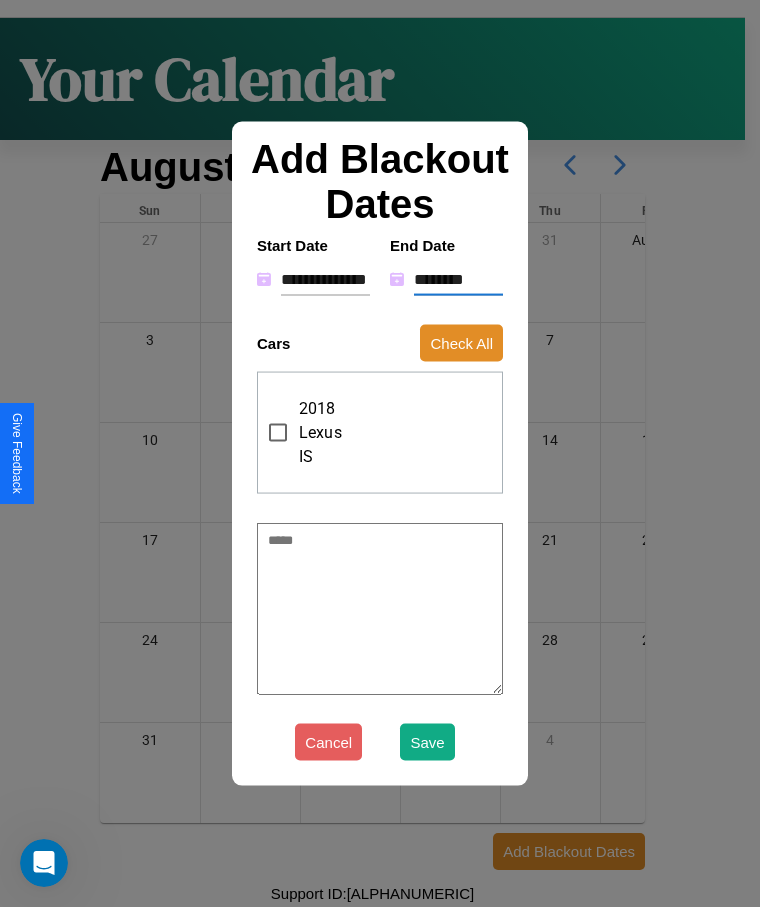 type on "*" 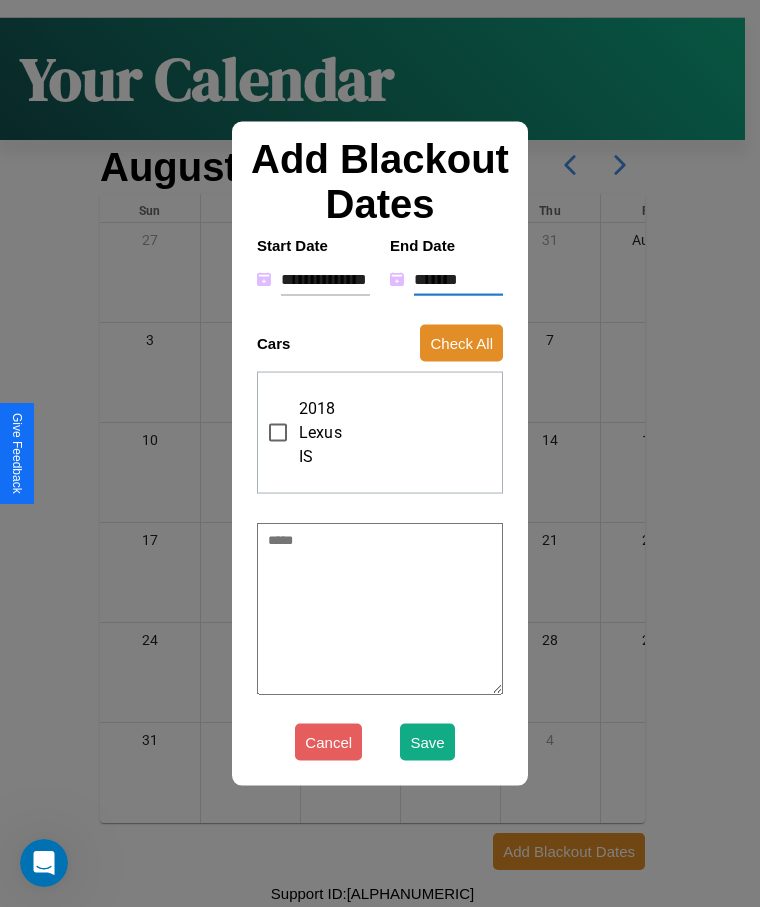 type on "*" 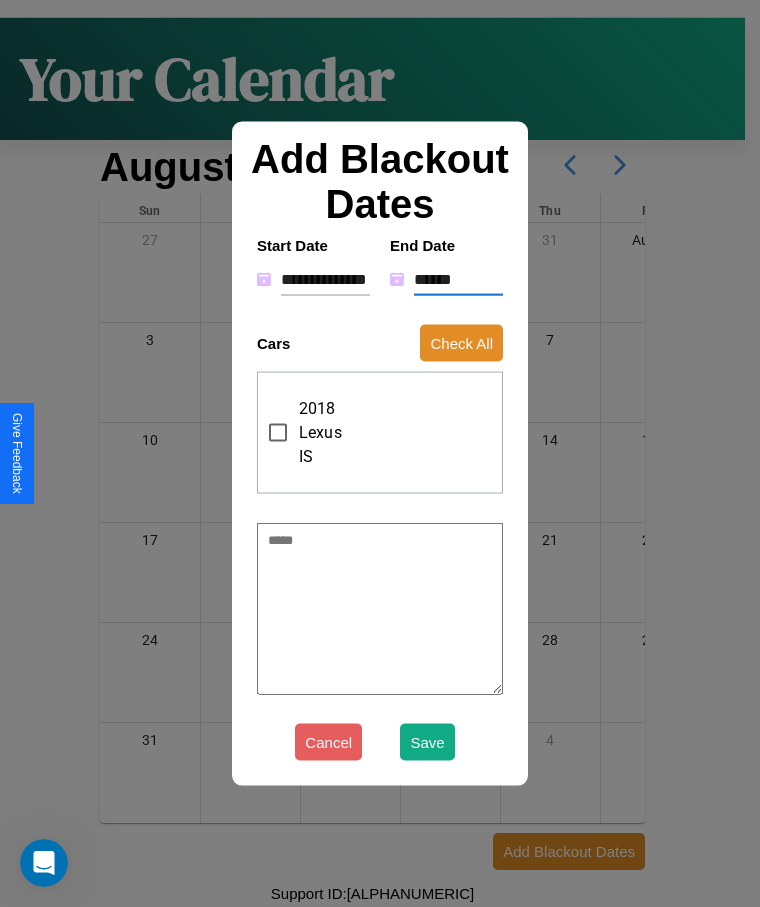 type on "*" 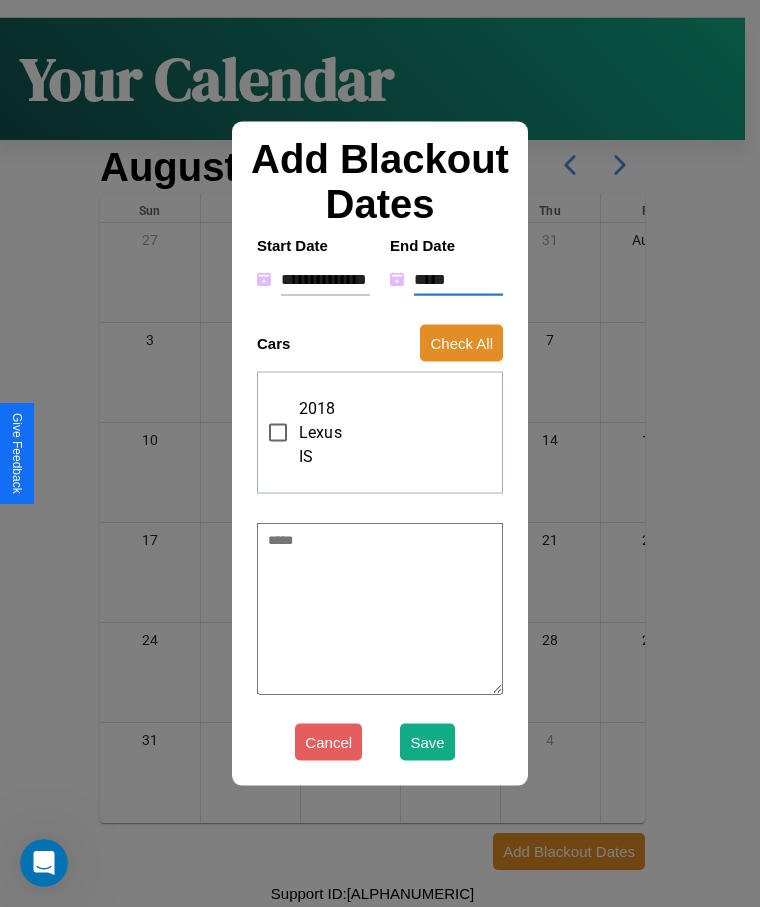 type on "*" 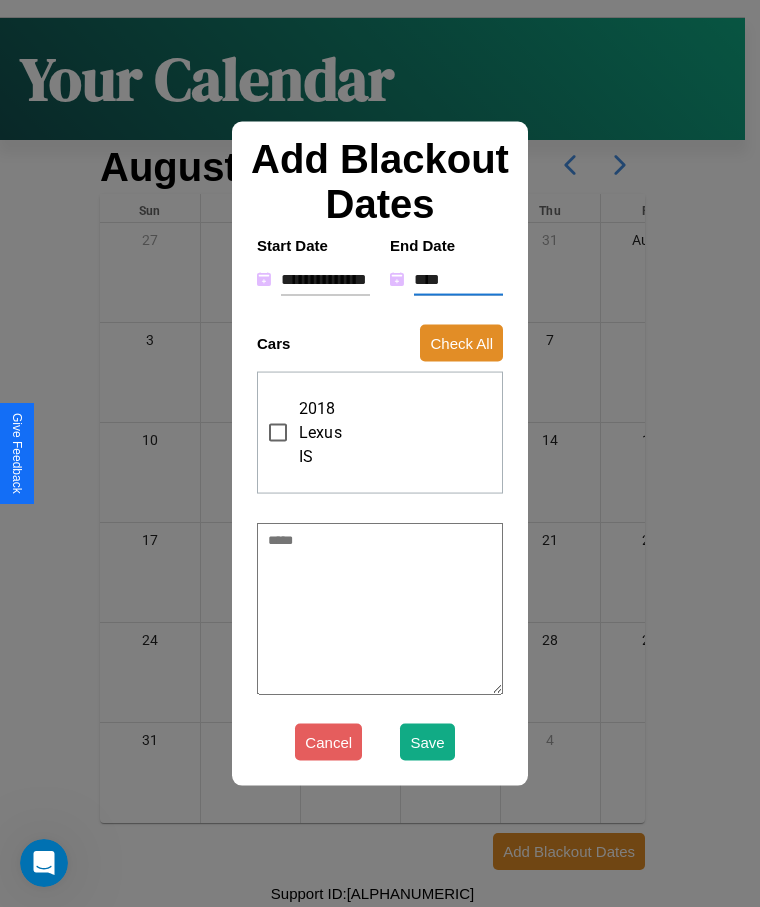 type on "*" 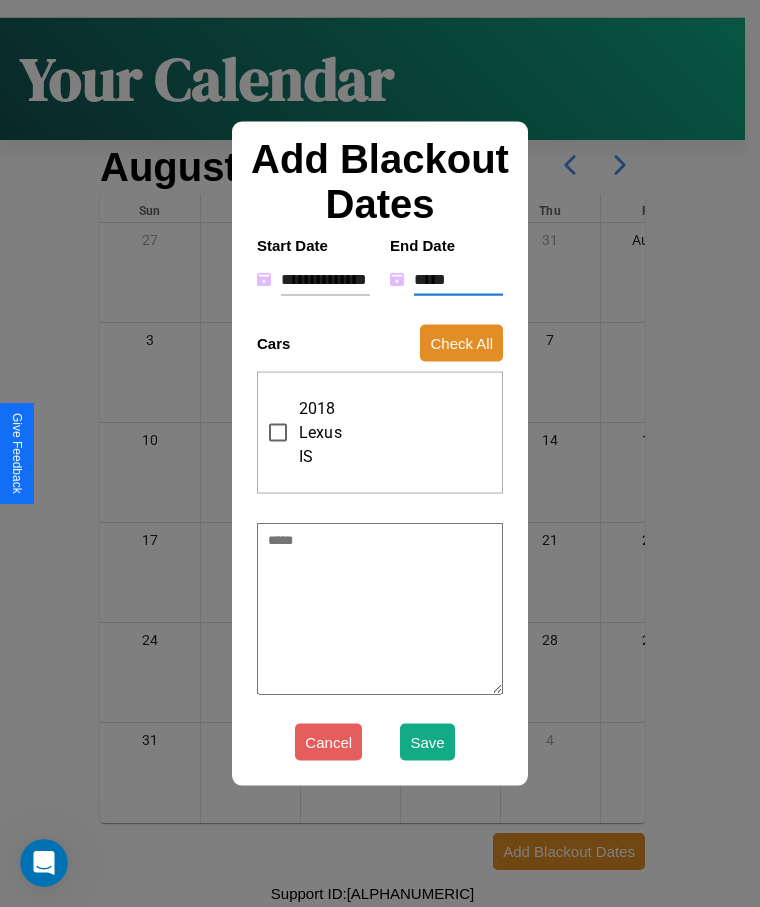 type on "*" 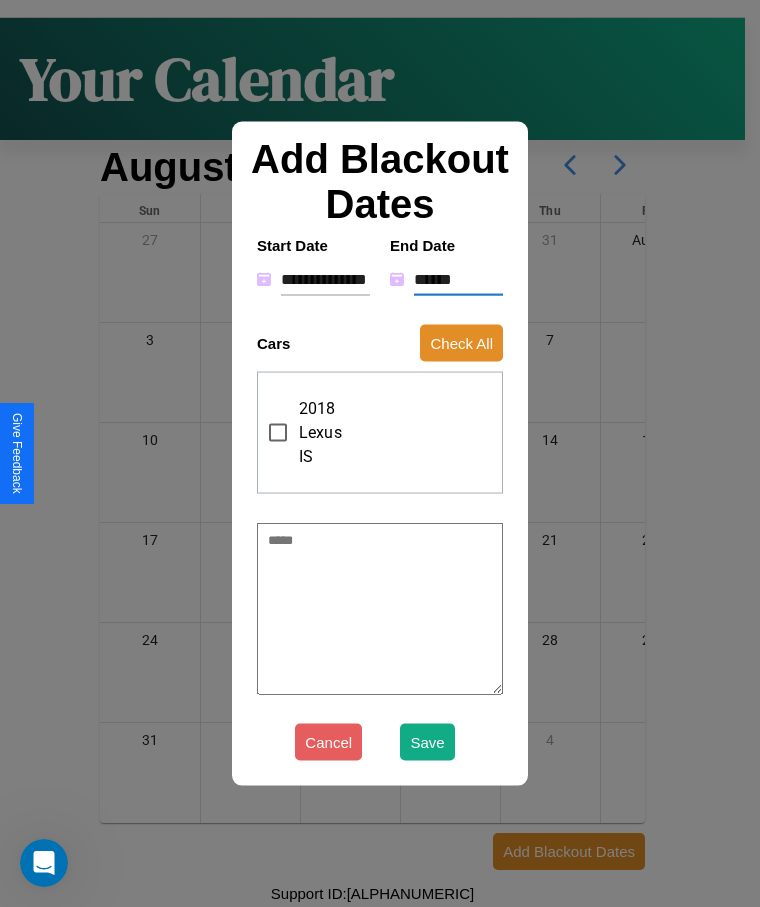 type on "*" 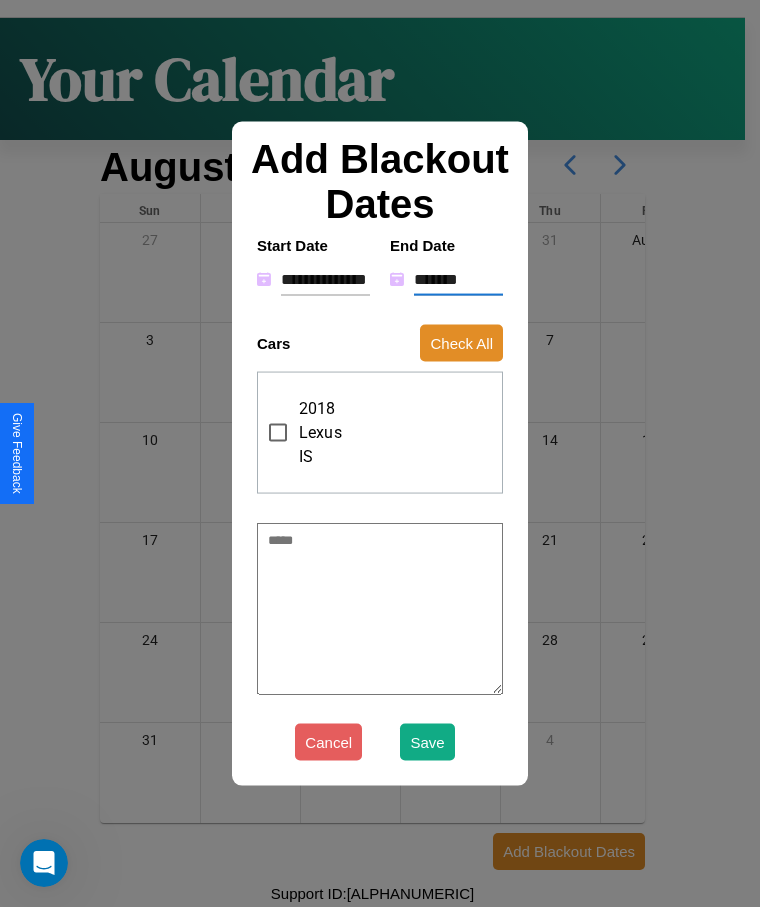 type on "*" 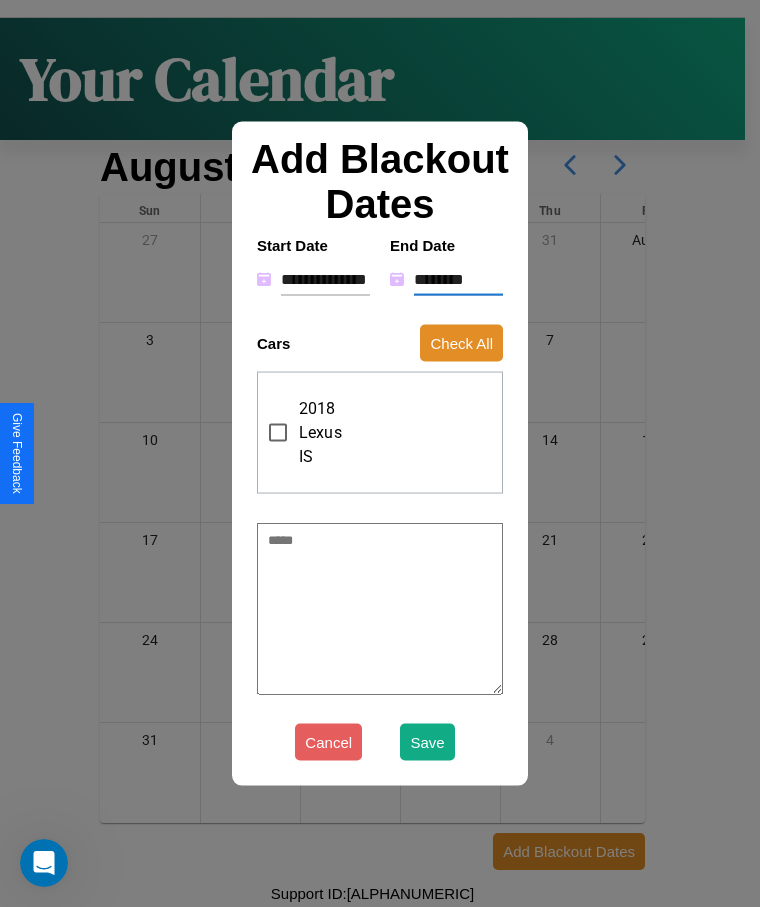 type on "*" 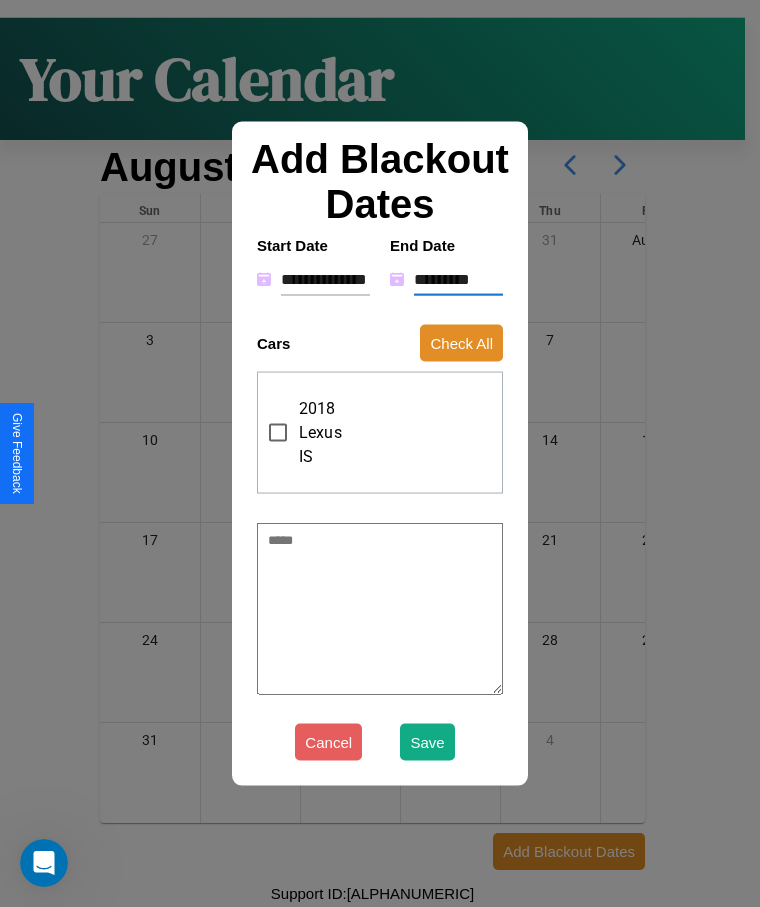 type on "*" 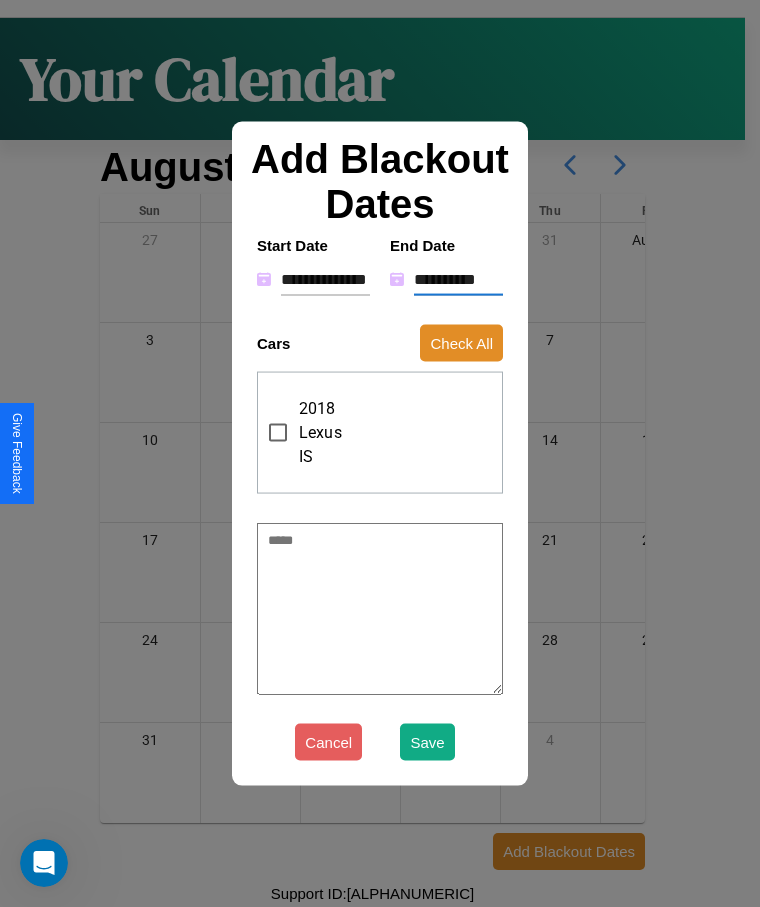 type on "*" 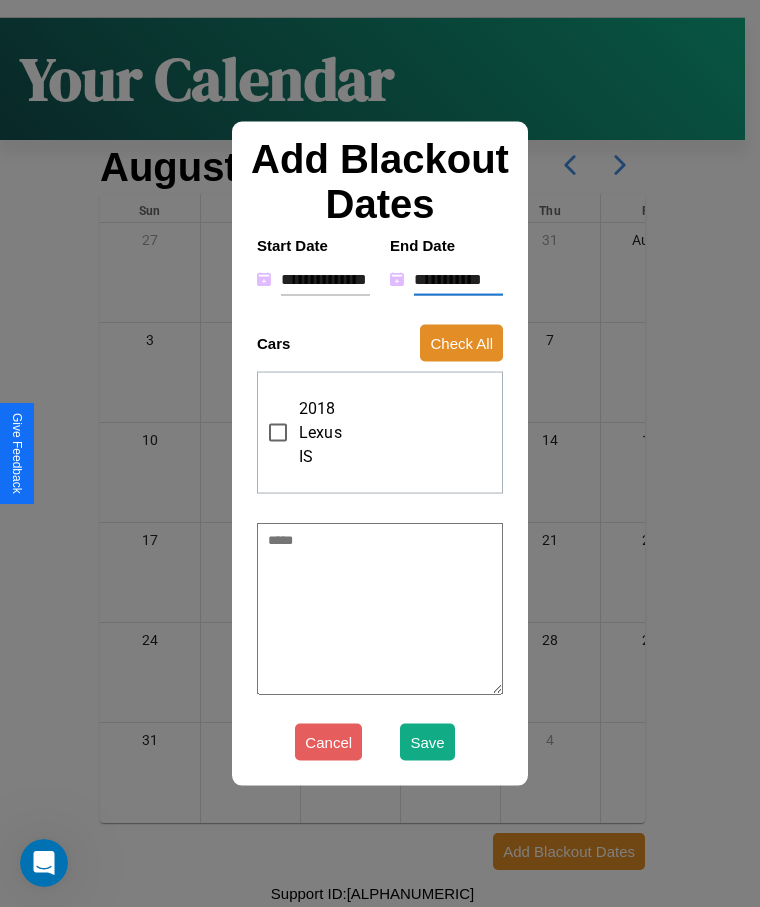 type on "*" 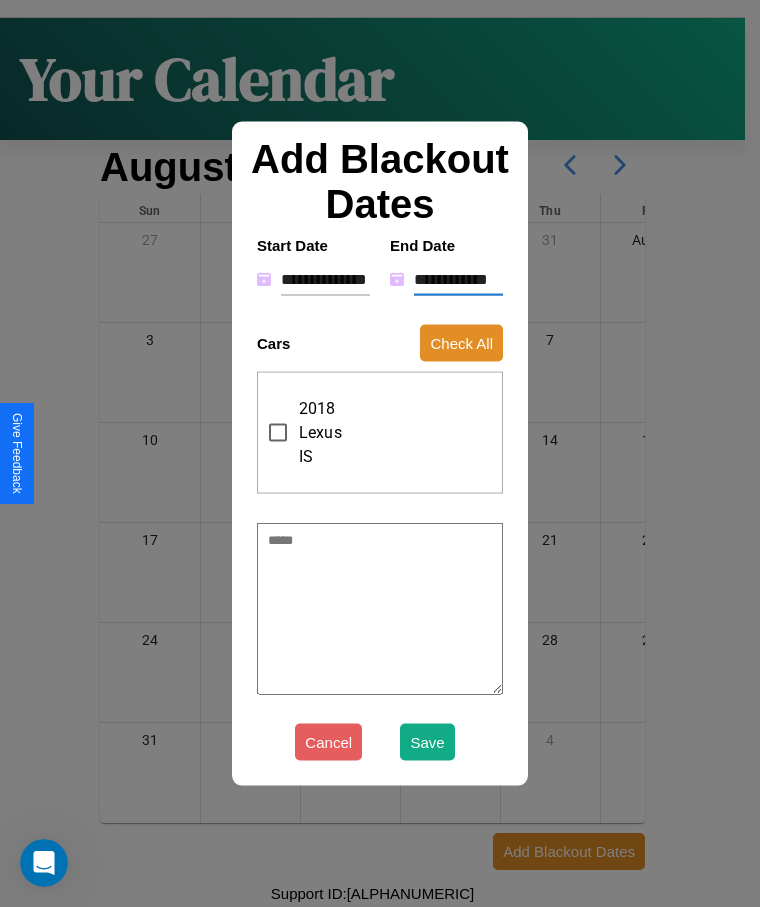 type on "*" 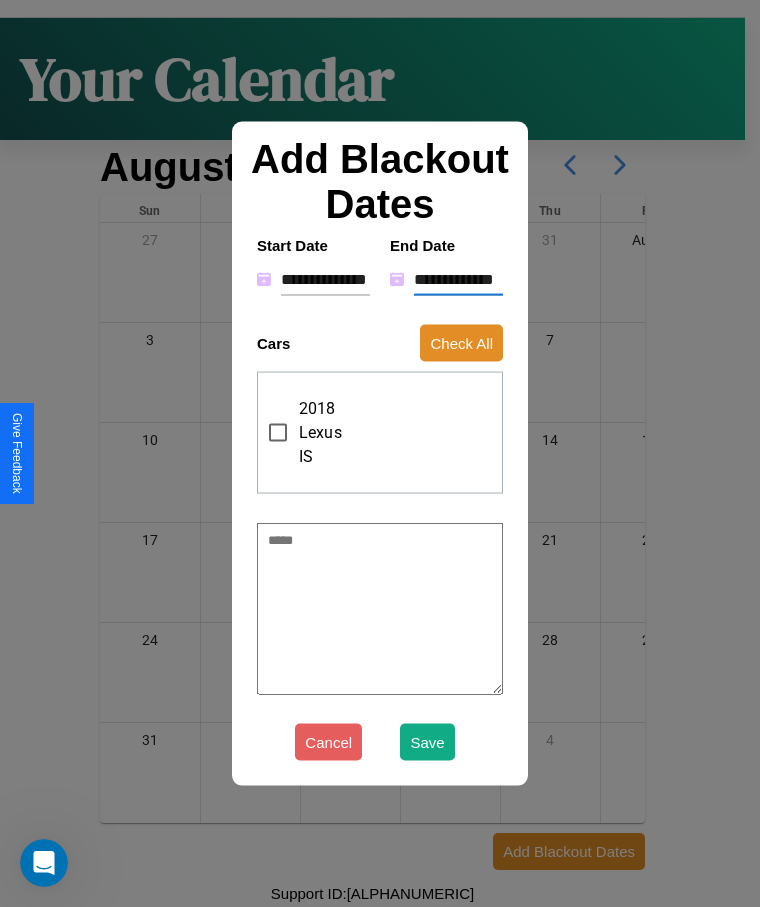 type on "*" 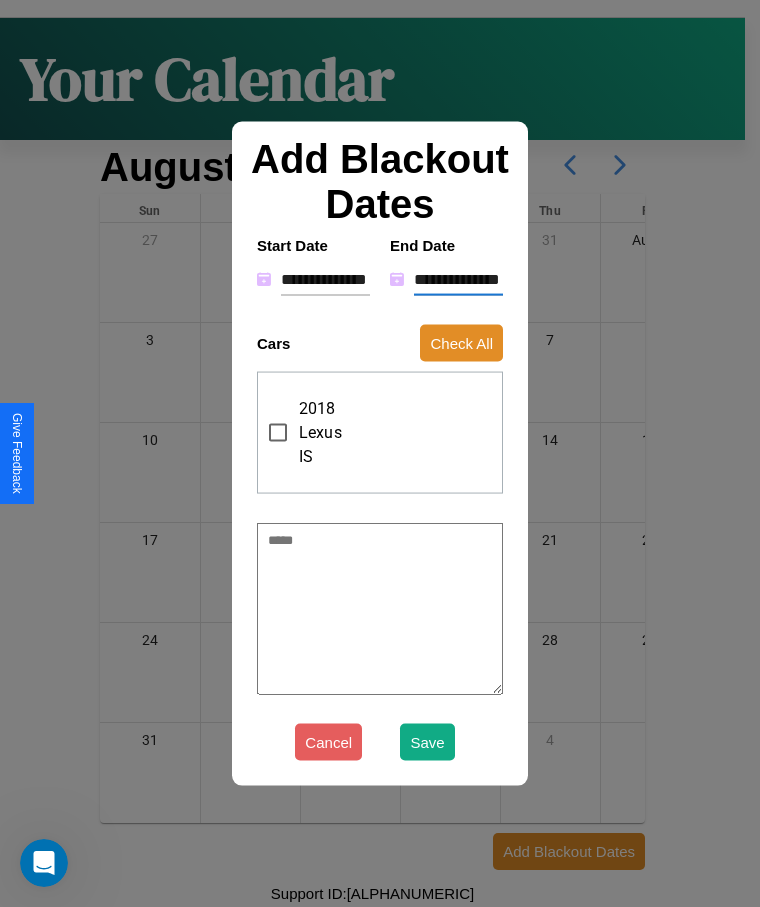 type on "*" 